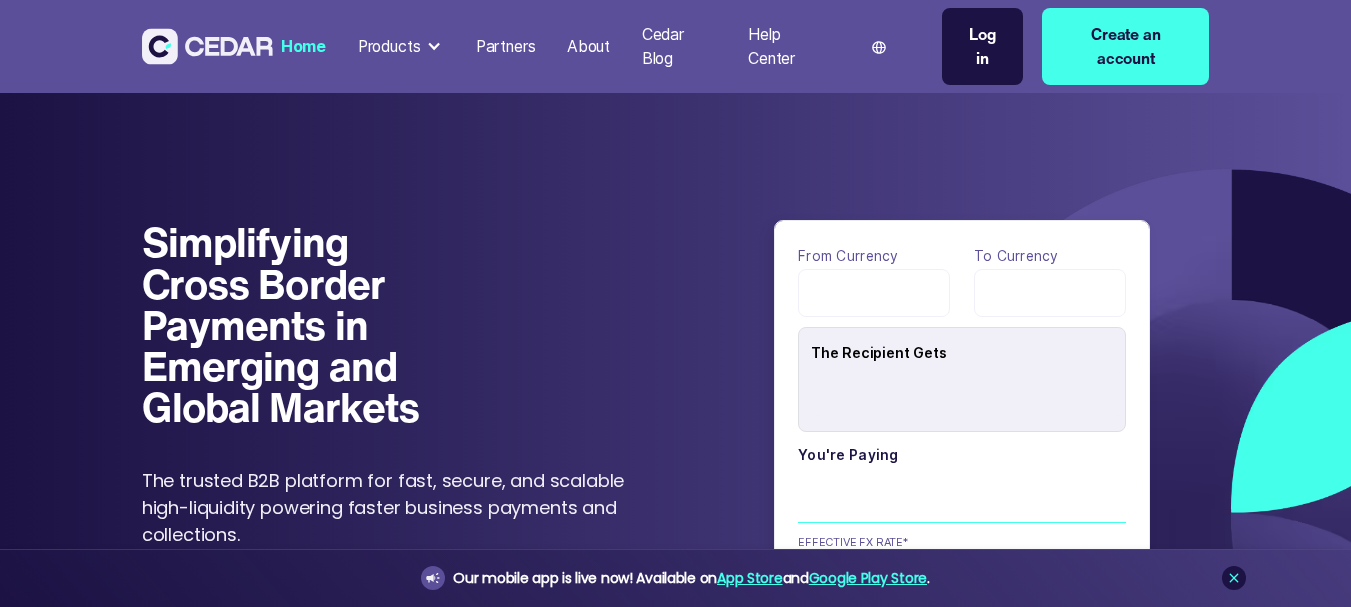 scroll, scrollTop: 1200, scrollLeft: 0, axis: vertical 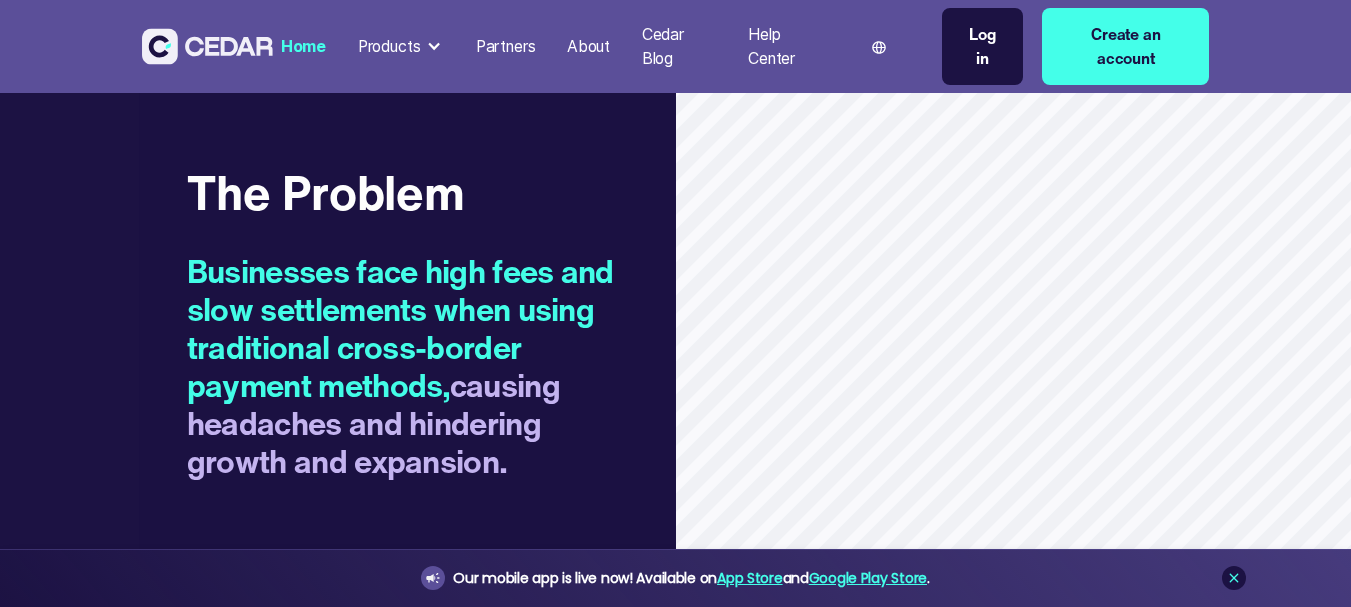 type on "******" 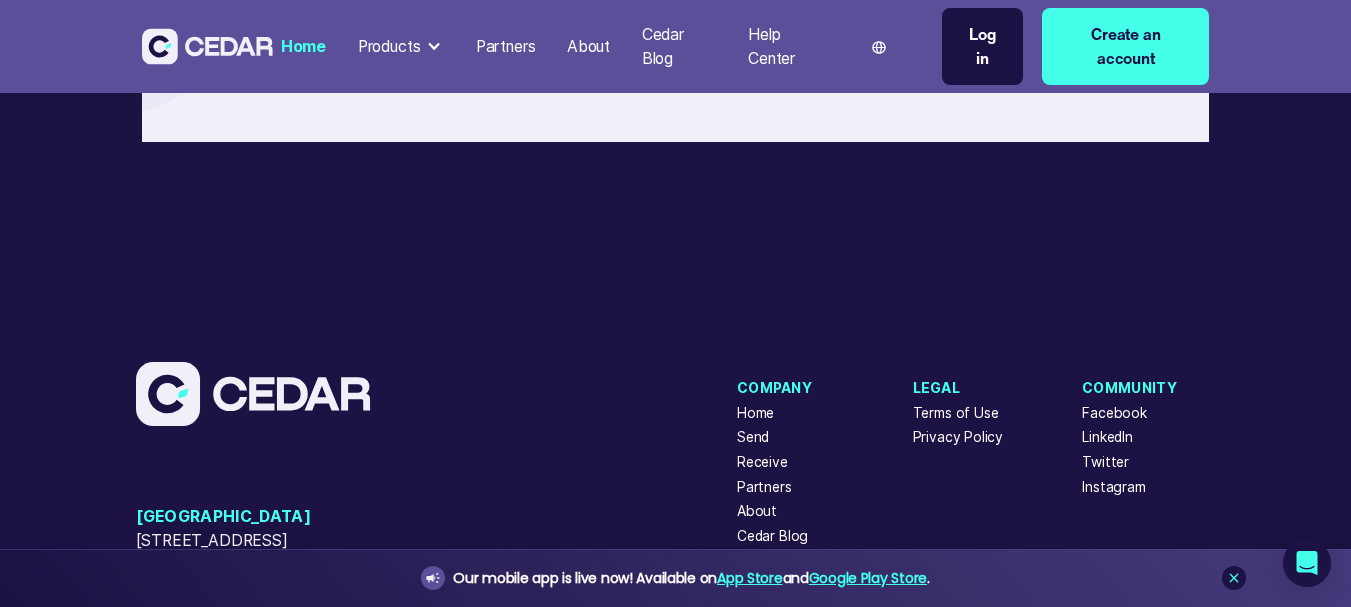 scroll, scrollTop: 8707, scrollLeft: 0, axis: vertical 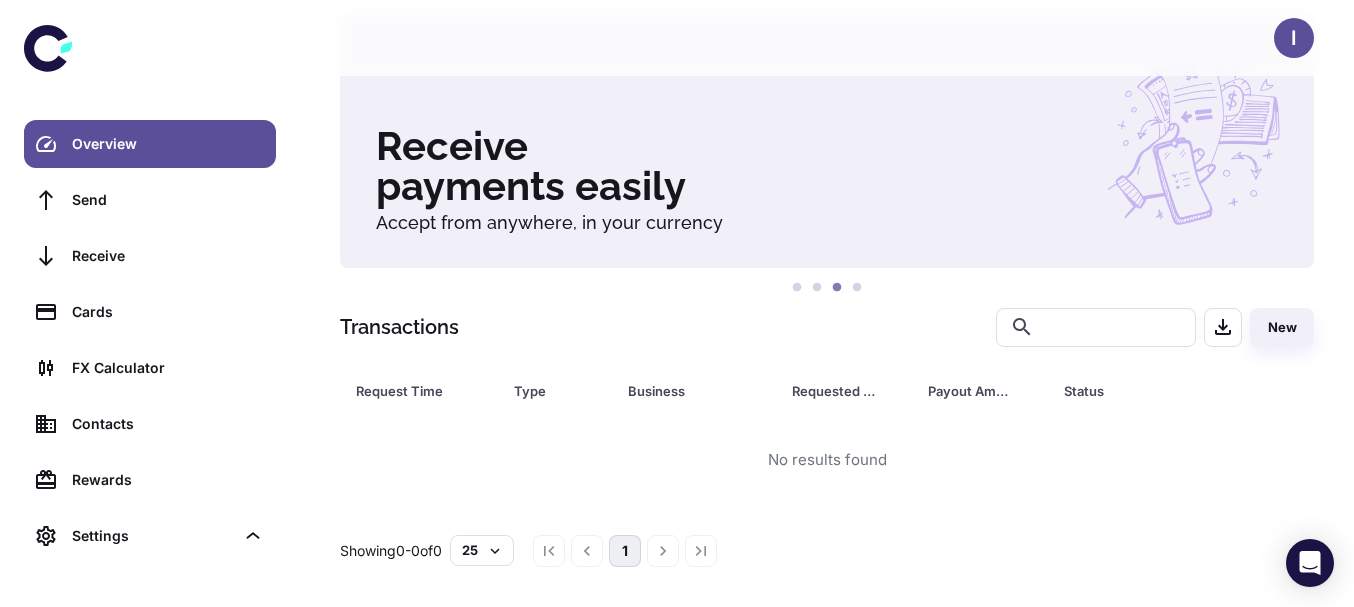click at bounding box center (701, 551) 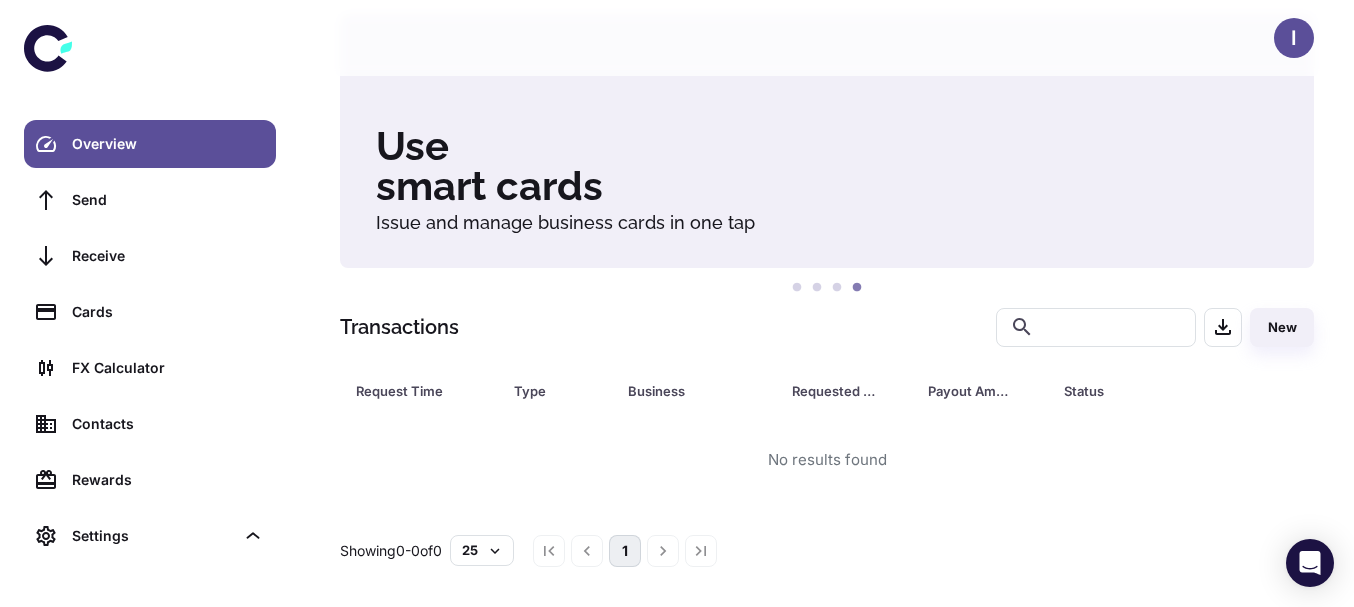 click at bounding box center (701, 551) 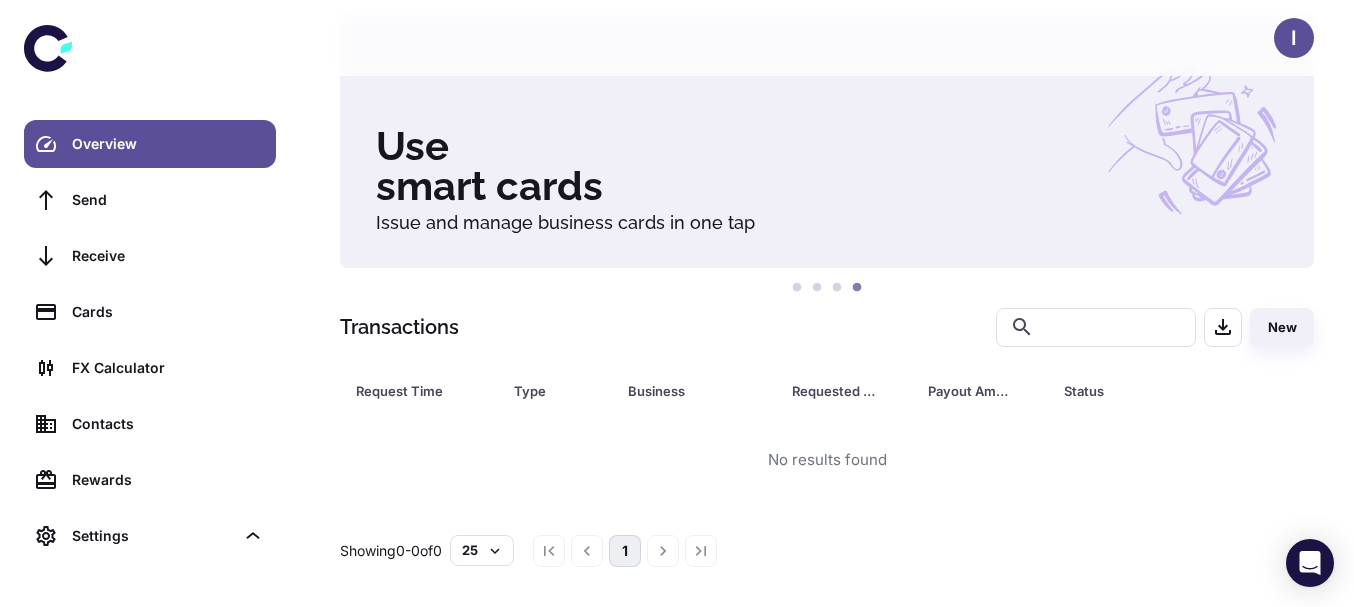 click at bounding box center [663, 551] 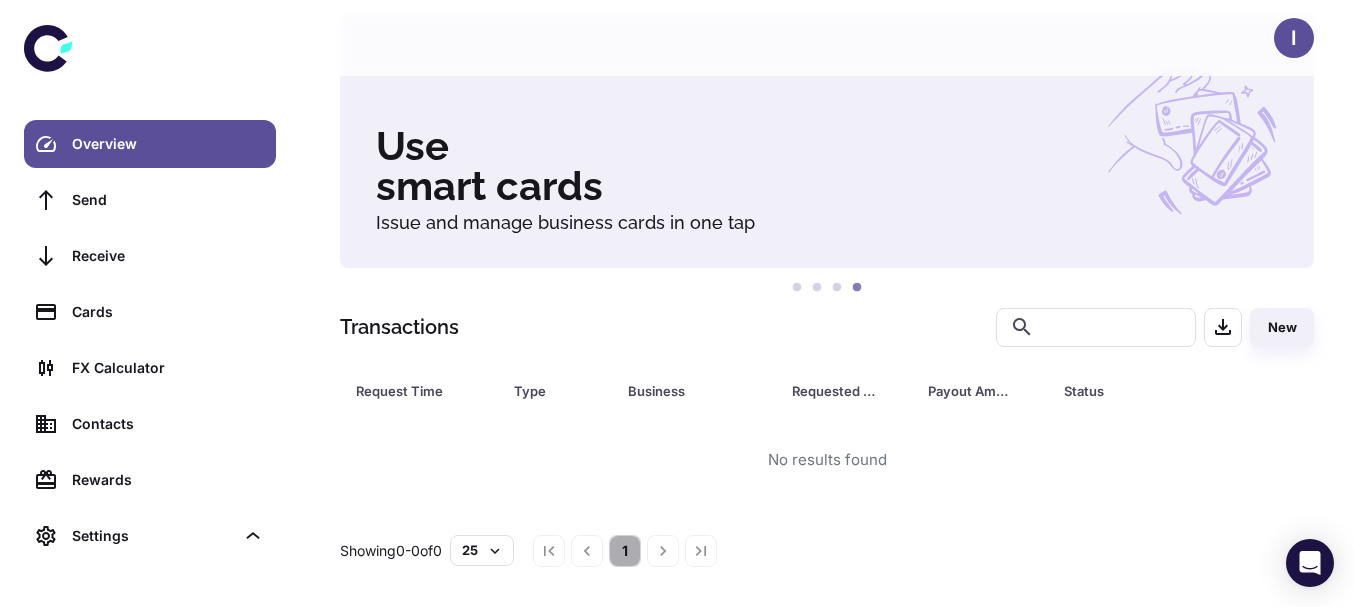 click on "1" at bounding box center [625, 551] 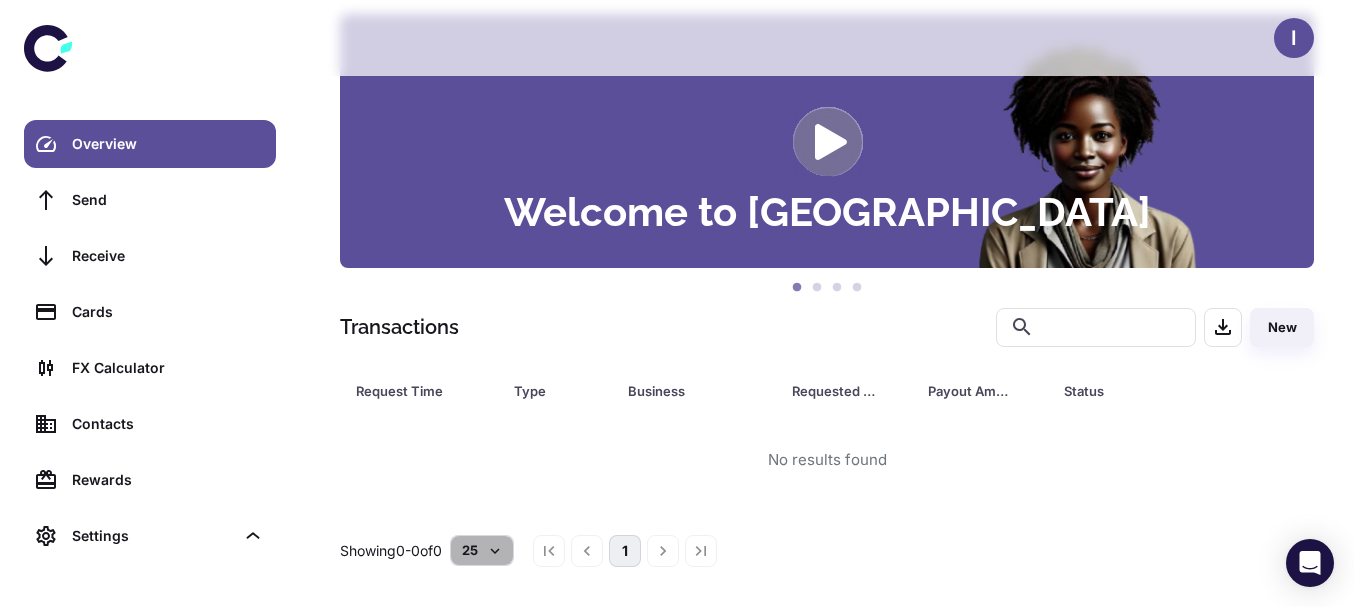 click 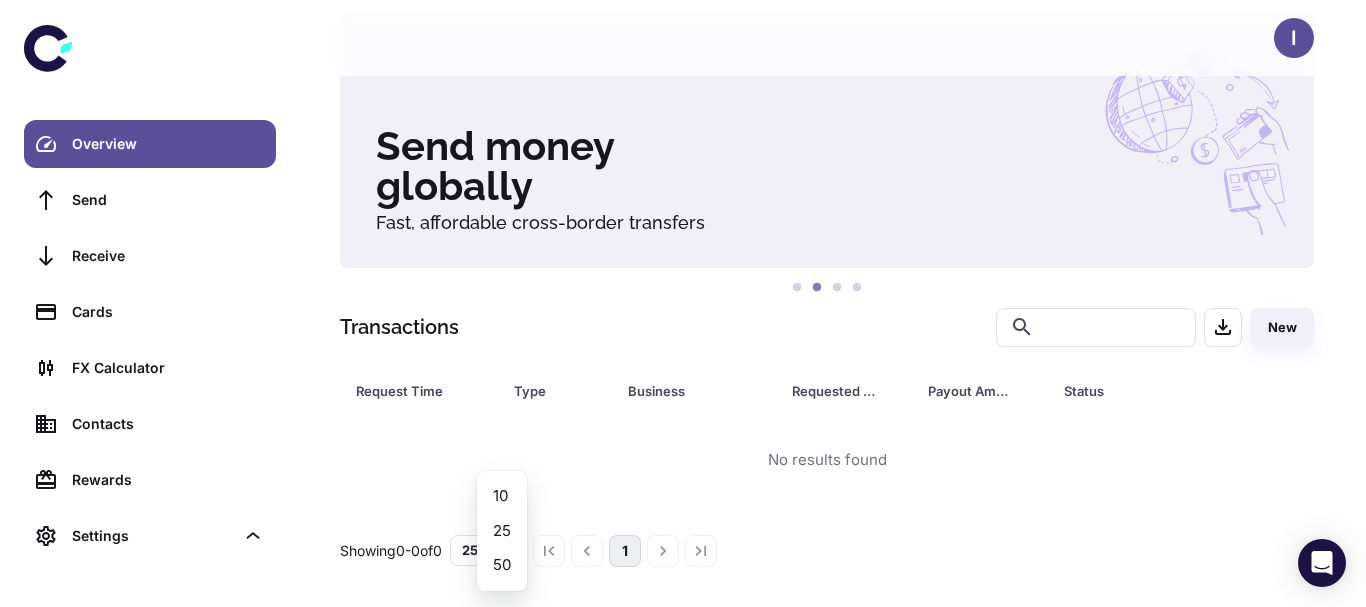 click at bounding box center (683, 303) 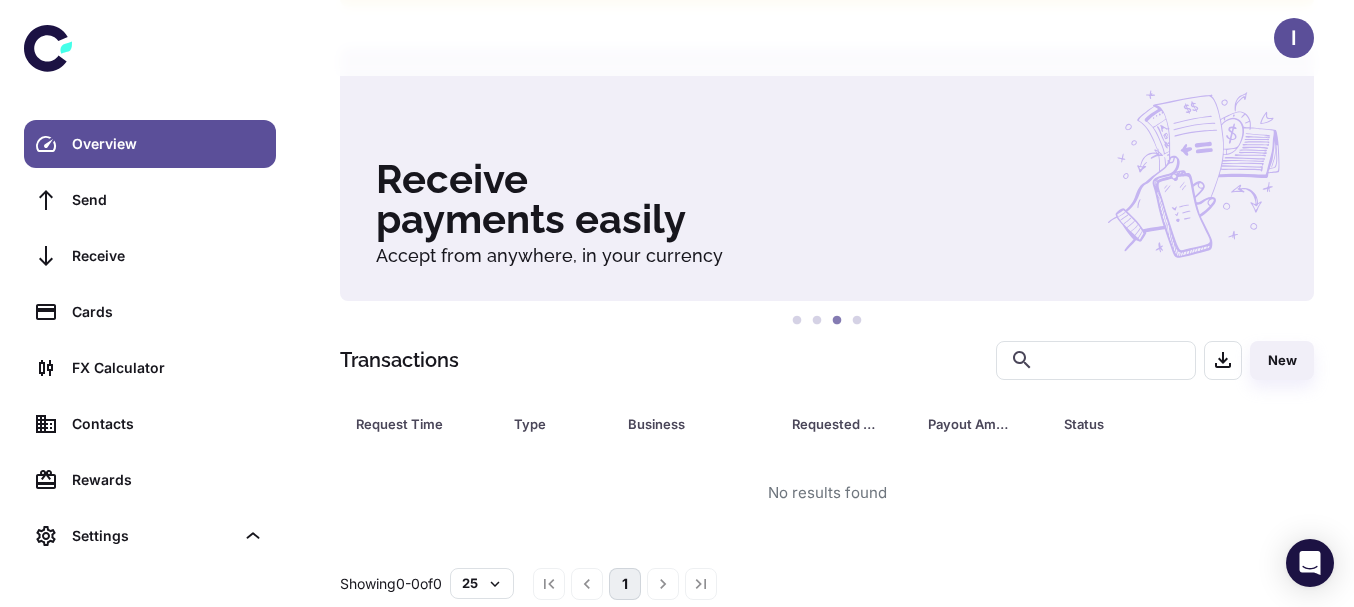 scroll, scrollTop: 408, scrollLeft: 0, axis: vertical 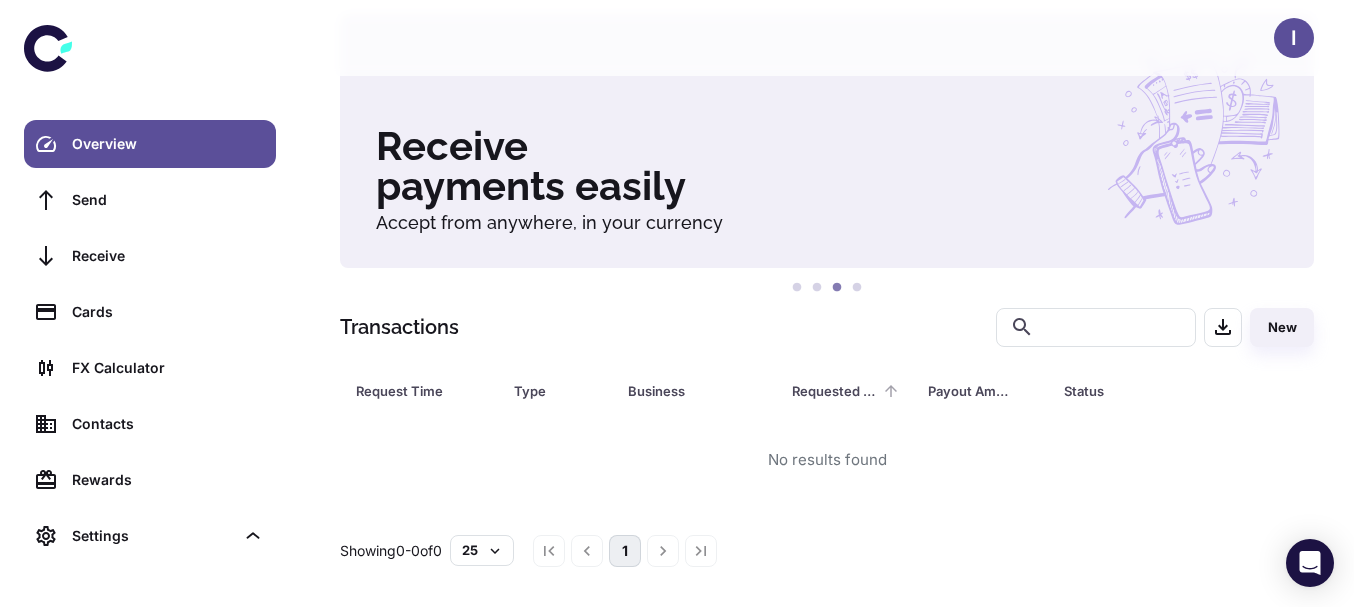 click on "Requested Amount" at bounding box center (835, 391) 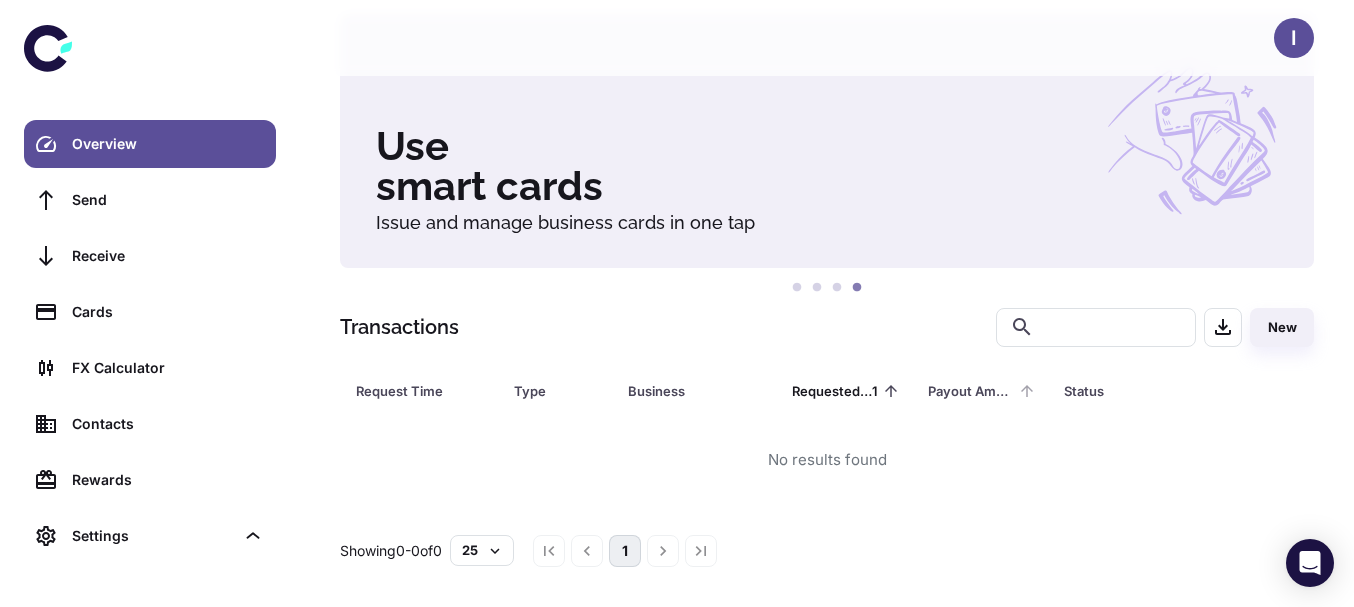 click on "Payout Amount" at bounding box center [971, 391] 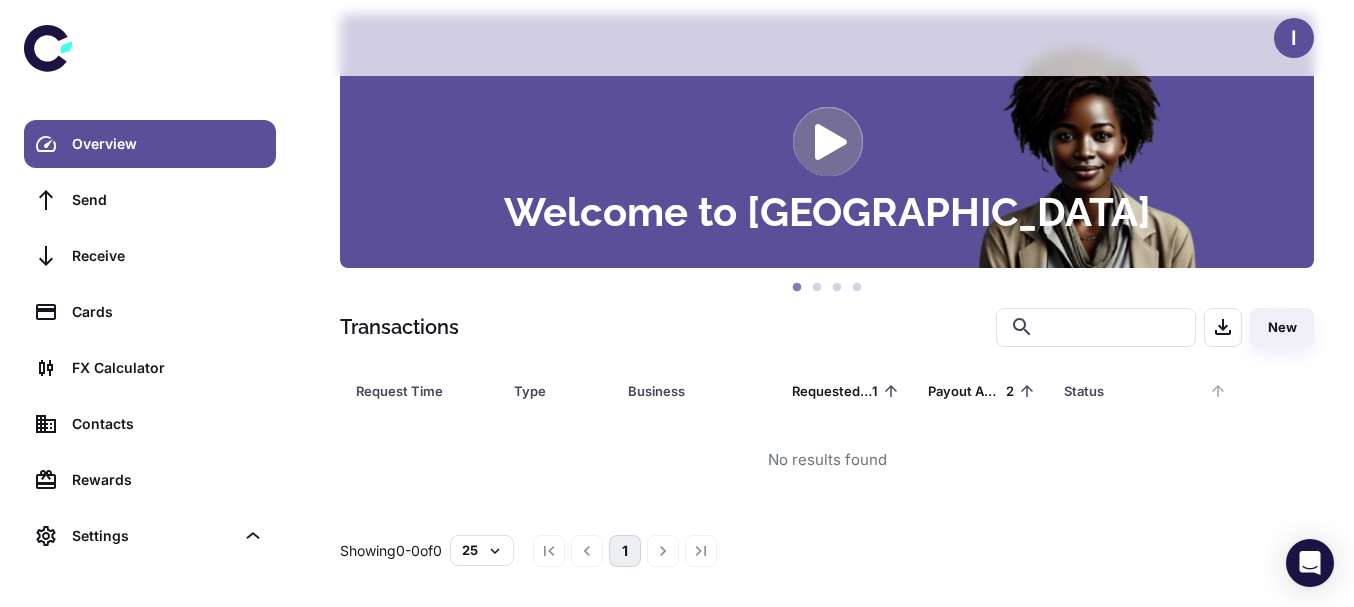 click on "Status" at bounding box center (1134, 391) 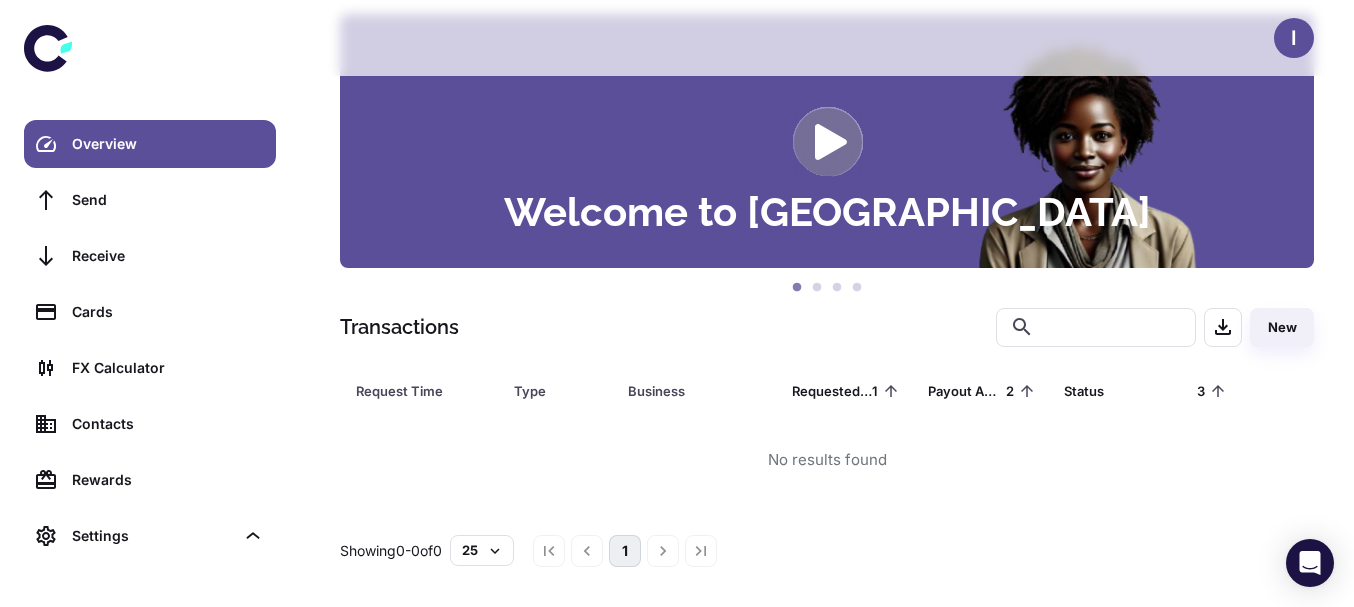 click on "Business" at bounding box center [693, 391] 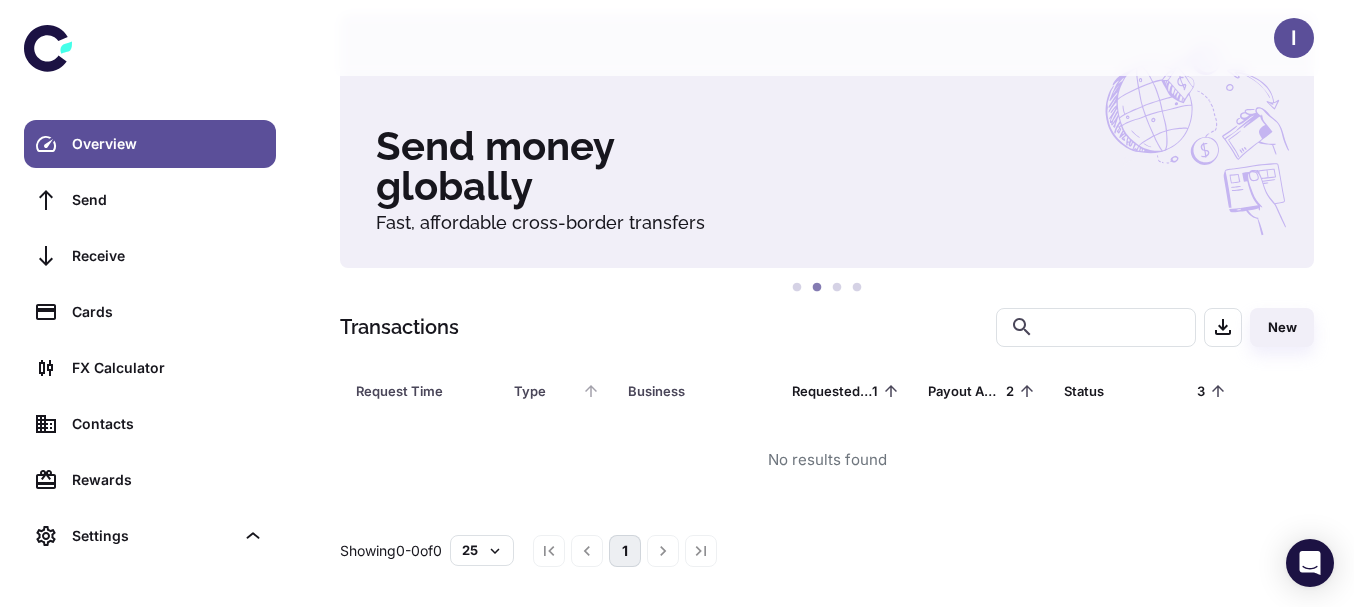 click on "Type" at bounding box center (546, 391) 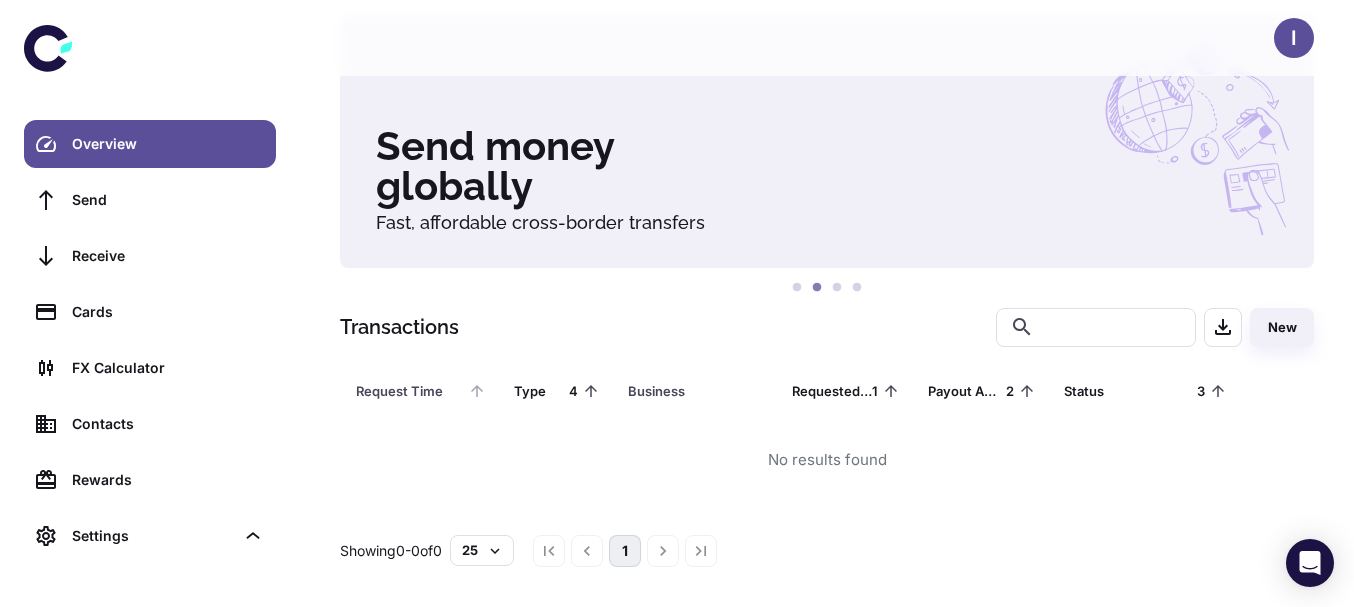 click on "Request Time" at bounding box center [410, 391] 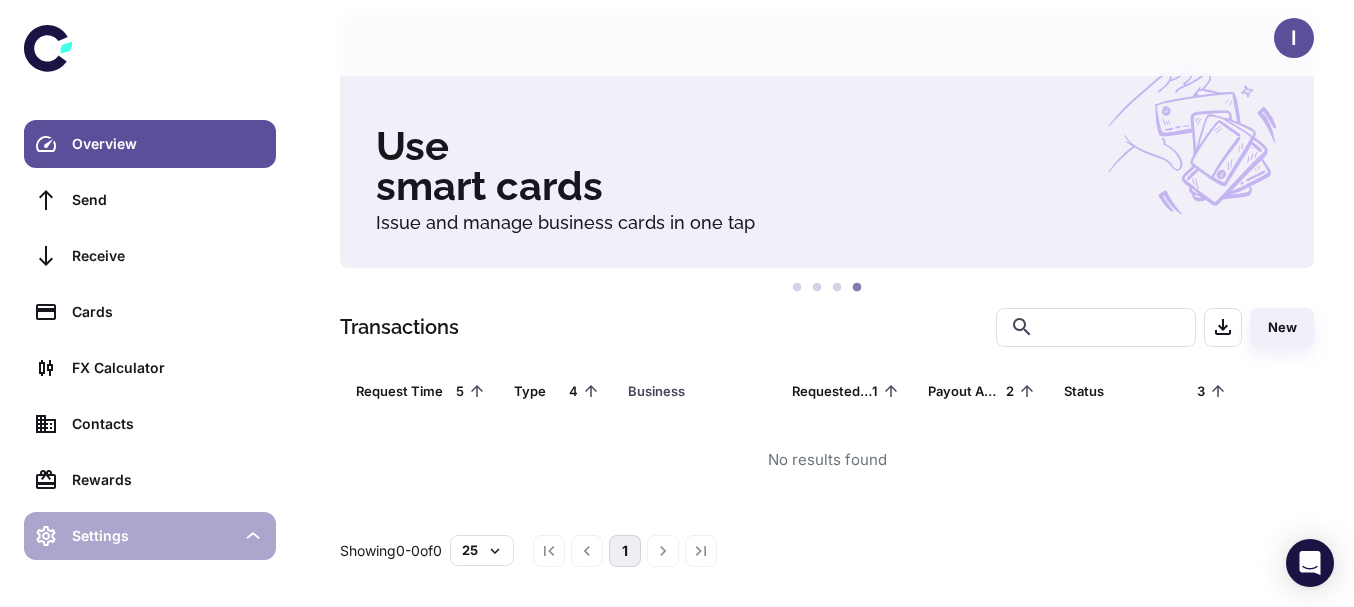 click on "Settings" at bounding box center (153, 536) 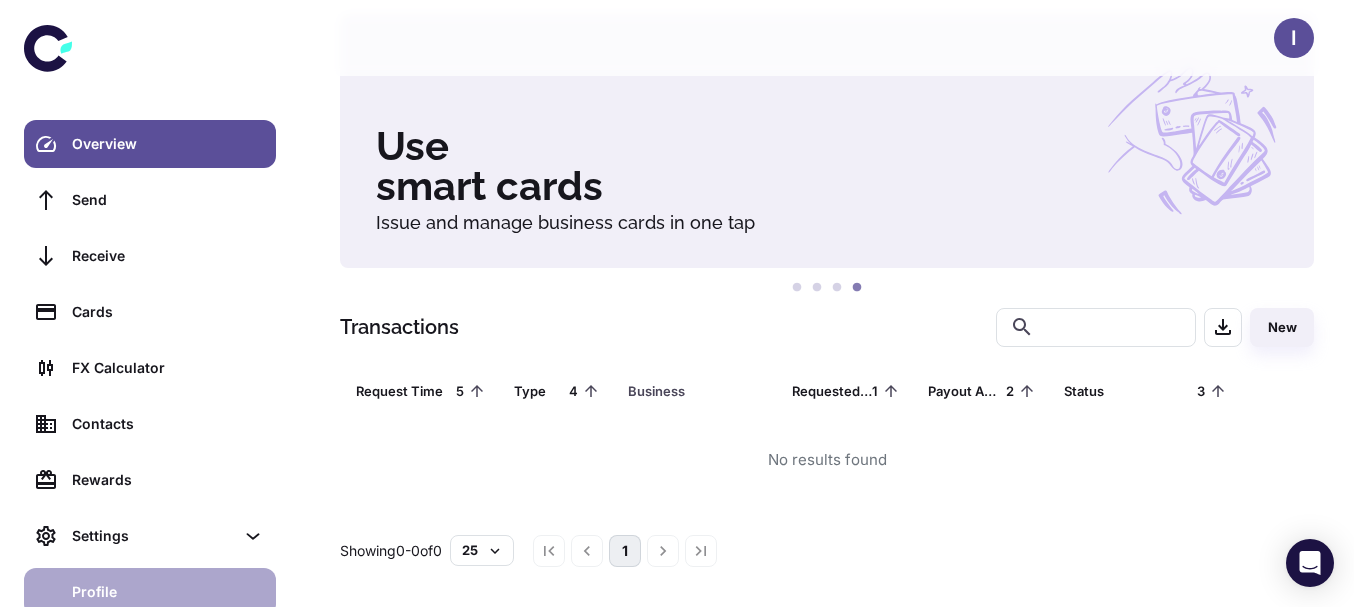 click on "Profile" at bounding box center [150, 592] 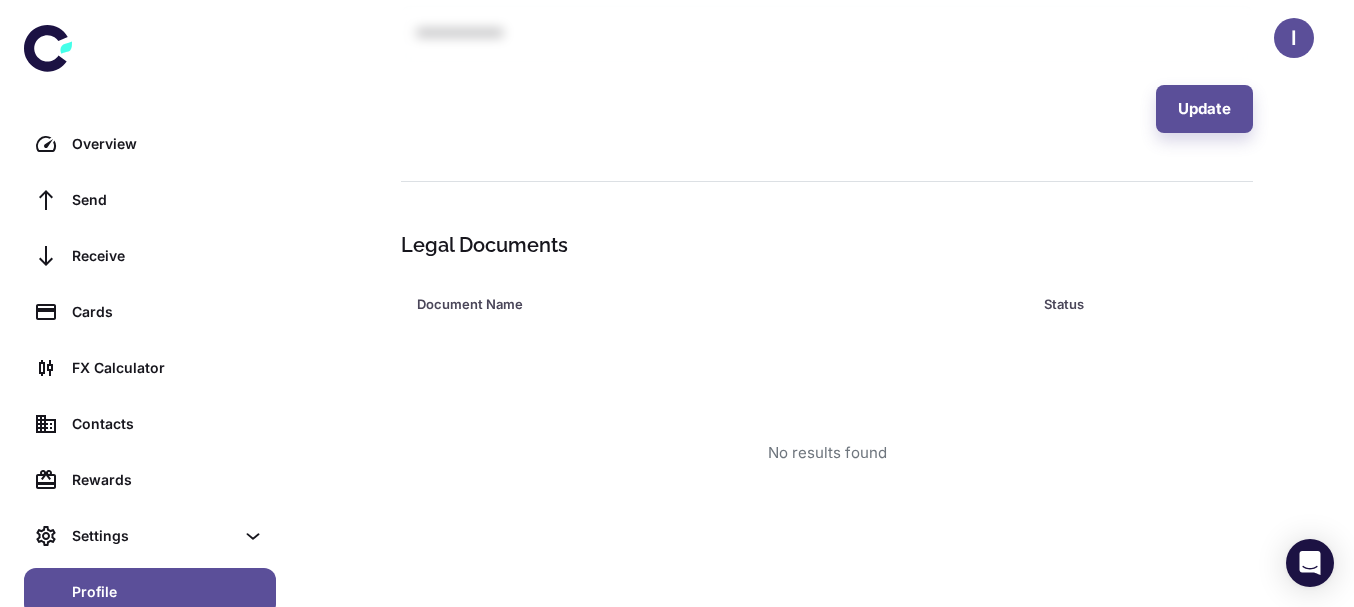 scroll, scrollTop: 960, scrollLeft: 0, axis: vertical 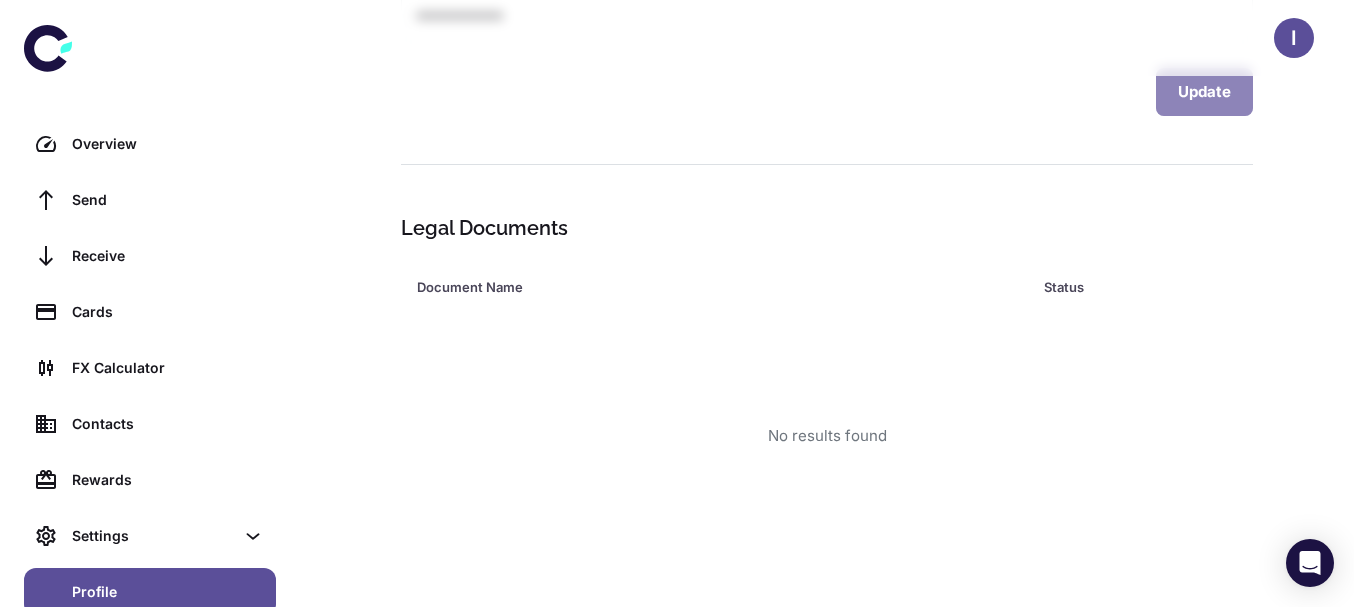 click on "Update" at bounding box center [1204, 92] 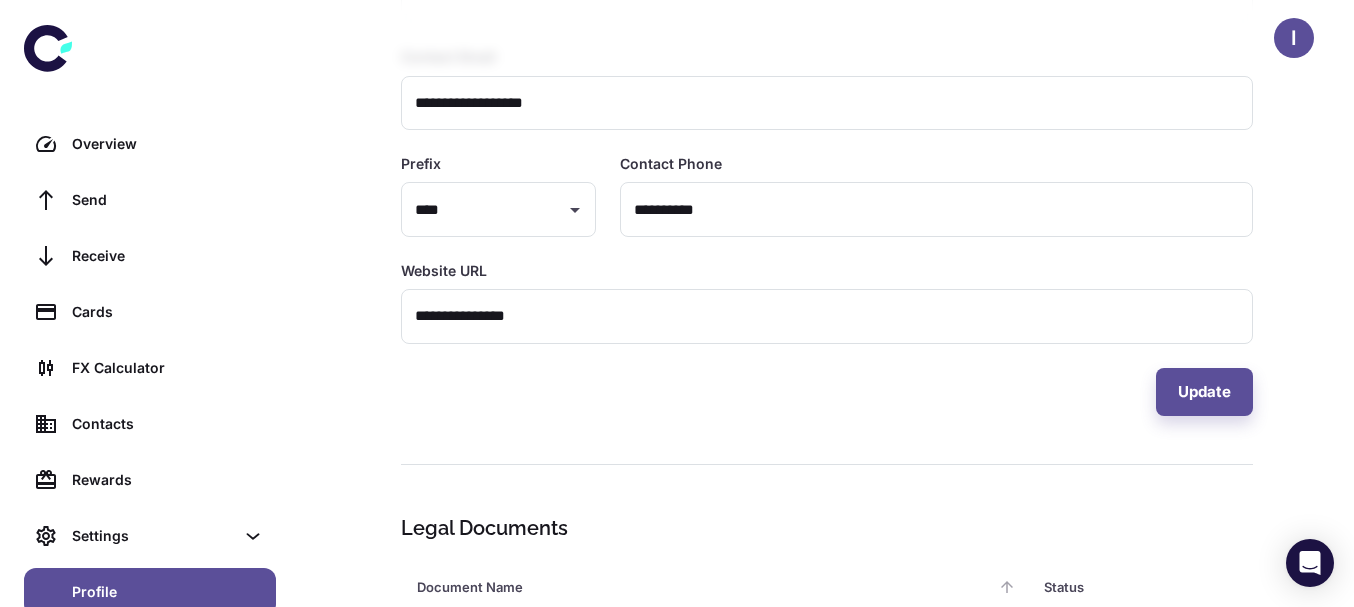 scroll, scrollTop: 960, scrollLeft: 0, axis: vertical 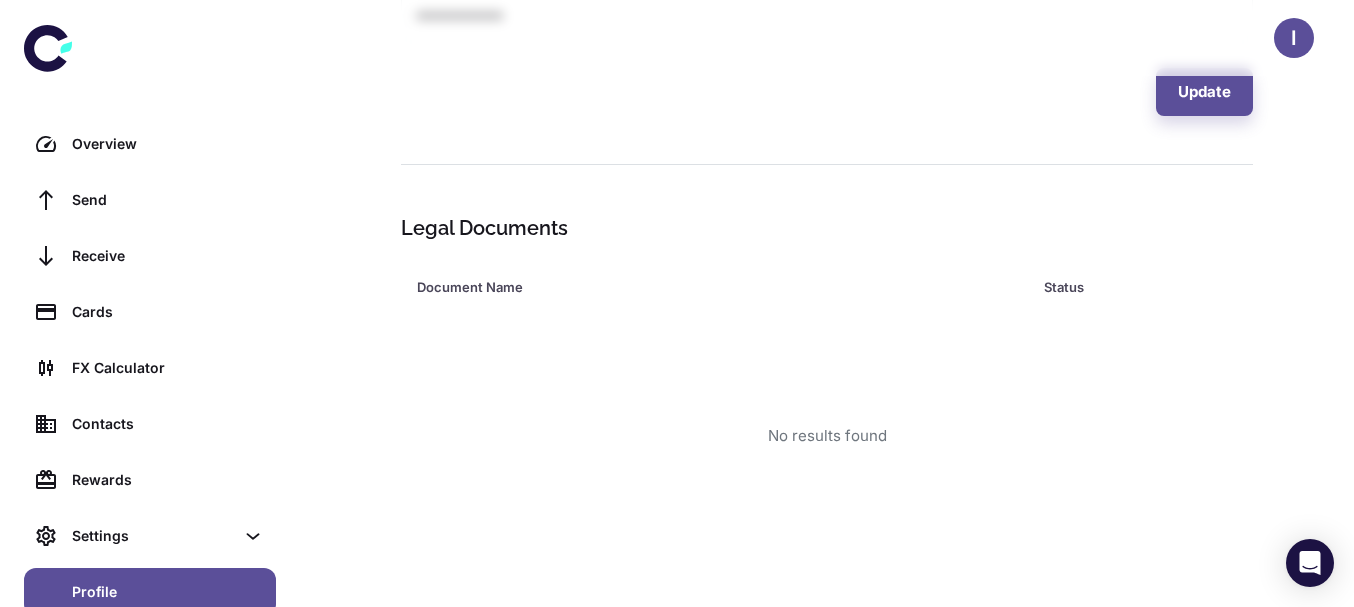 click on "Legal Documents" at bounding box center [823, 228] 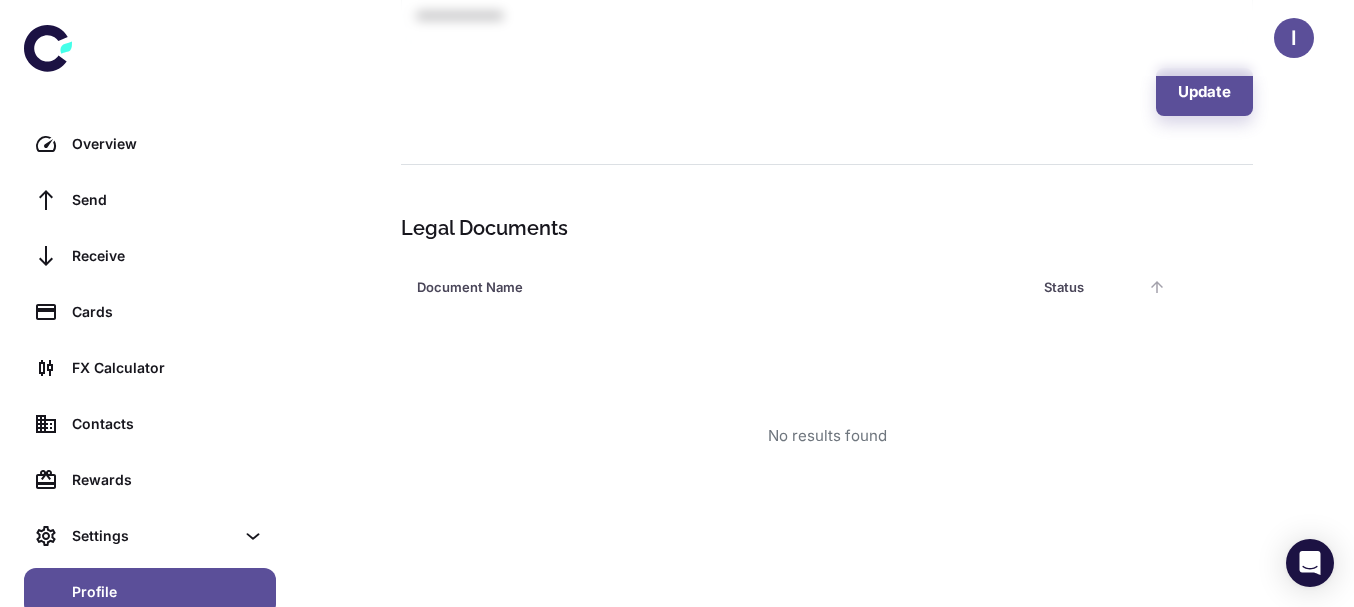 click on "Status" at bounding box center (1094, 287) 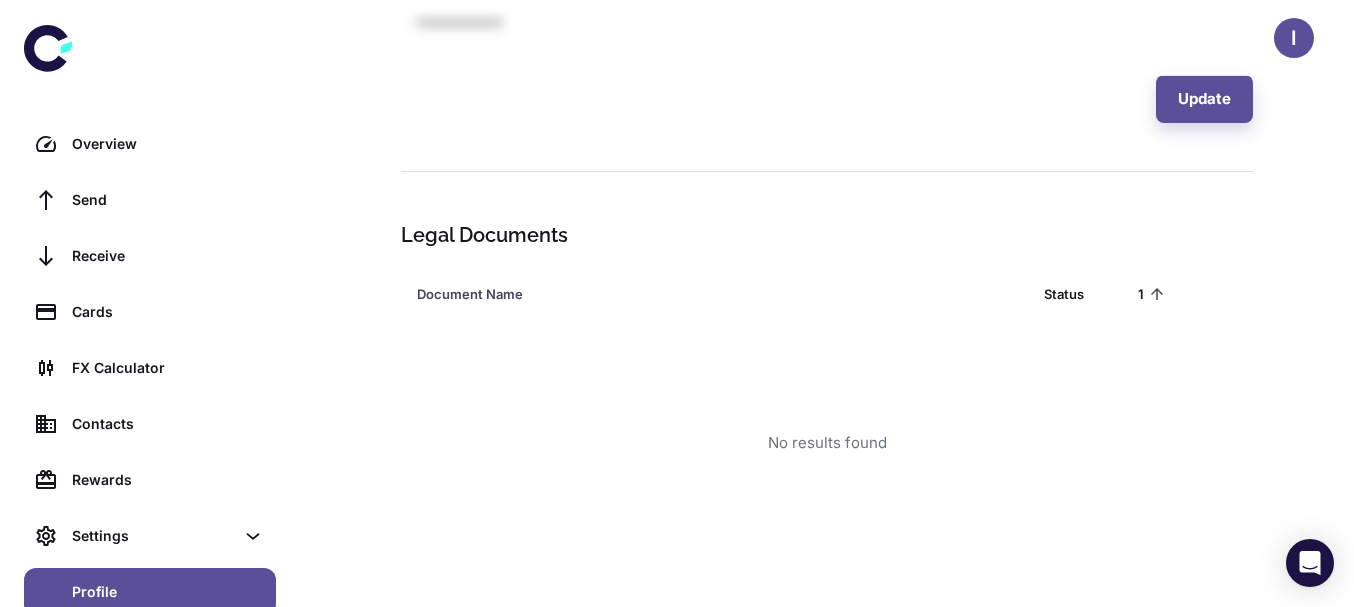 scroll, scrollTop: 960, scrollLeft: 0, axis: vertical 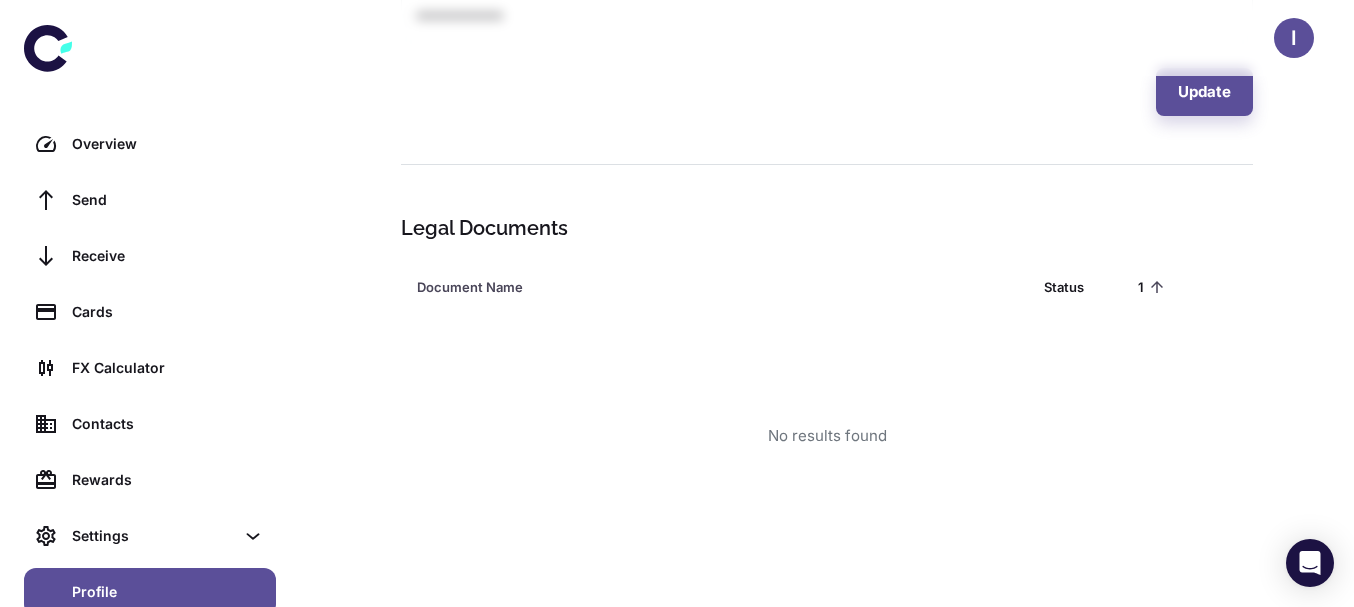 click 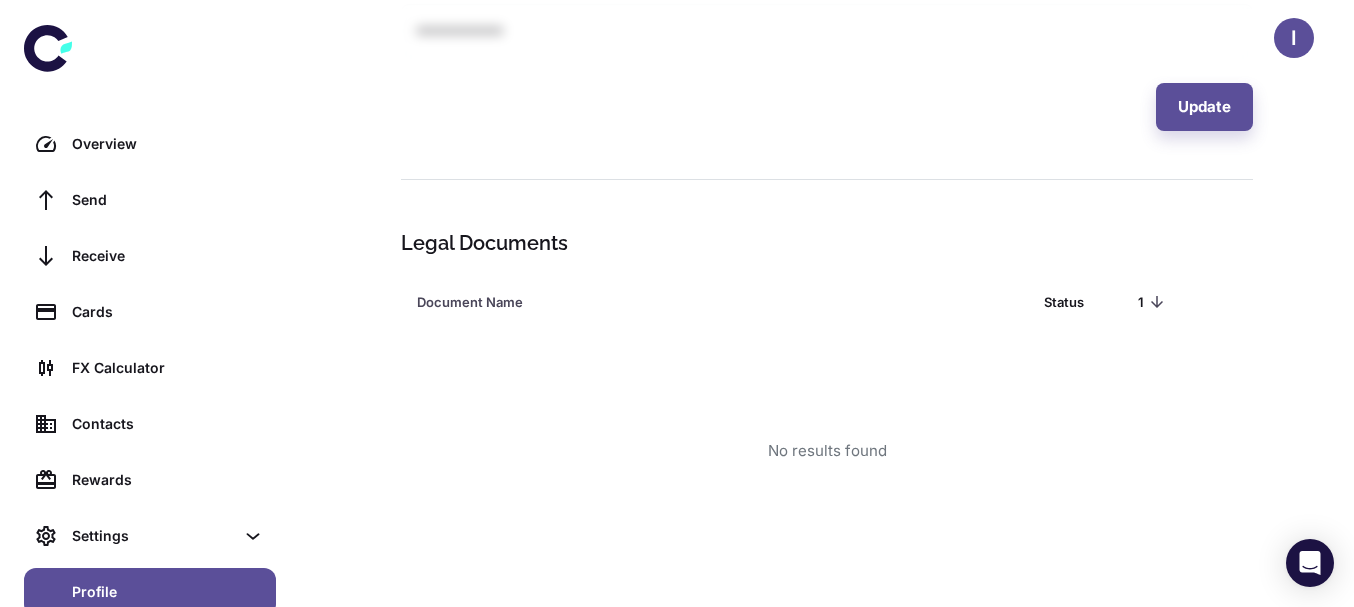 scroll, scrollTop: 960, scrollLeft: 0, axis: vertical 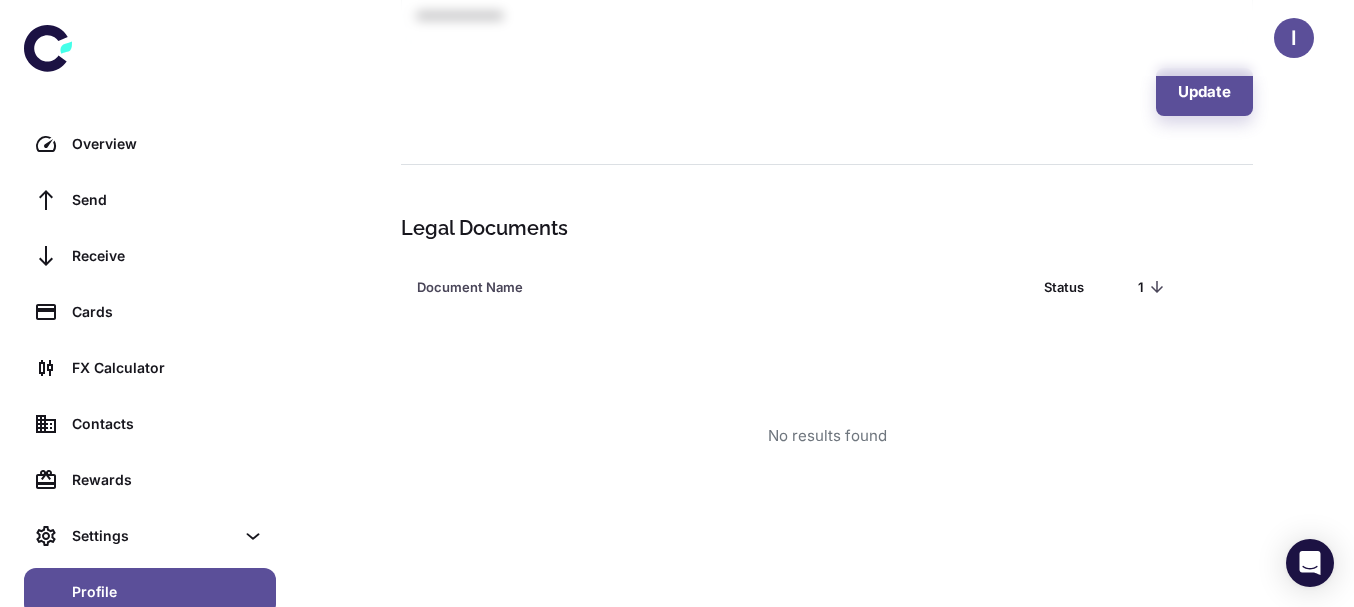 click on "Legal Documents" at bounding box center [823, 228] 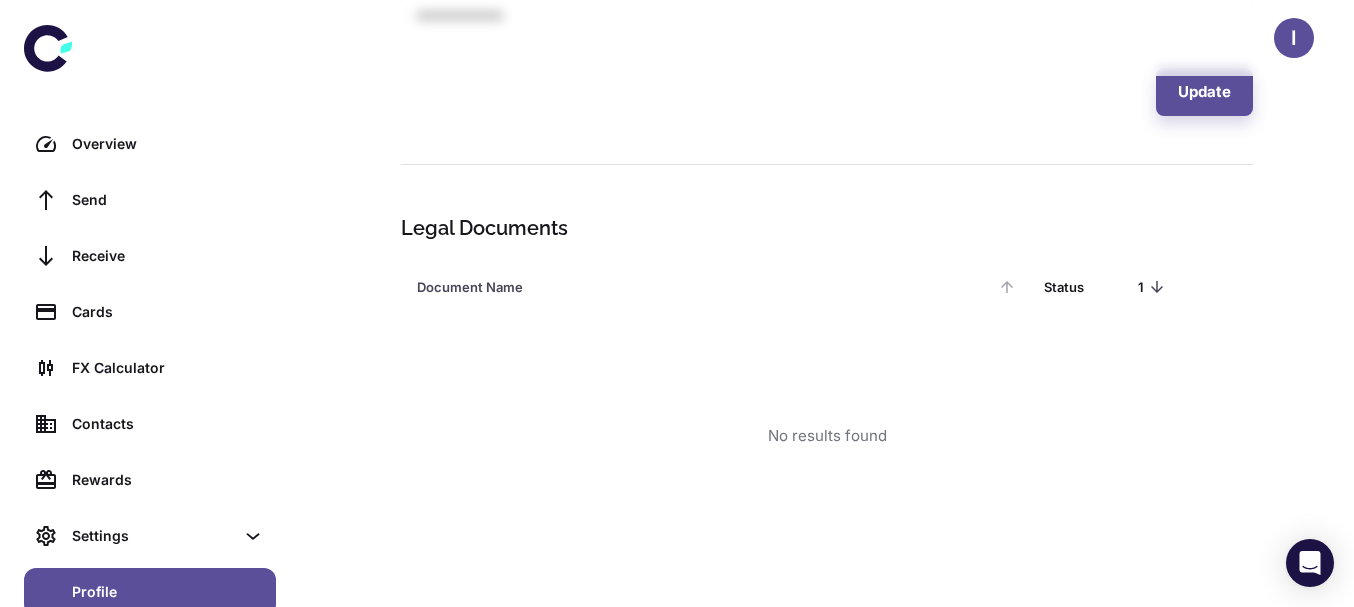 click on "Document Name" at bounding box center (705, 287) 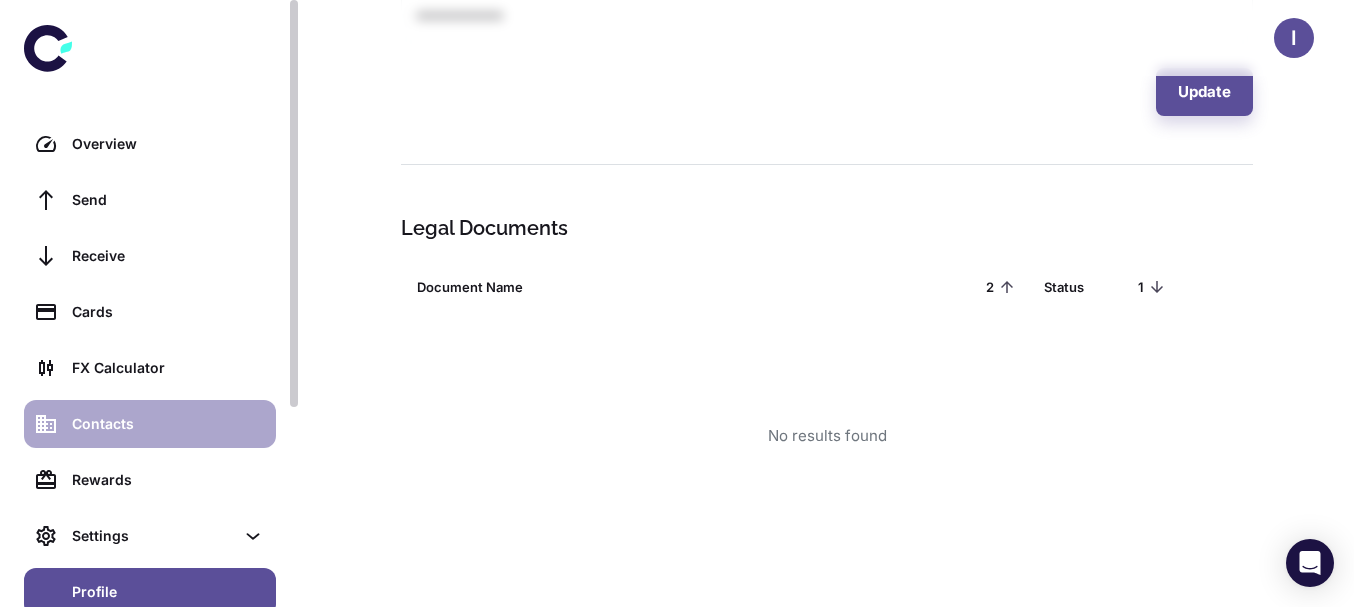scroll, scrollTop: 297, scrollLeft: 0, axis: vertical 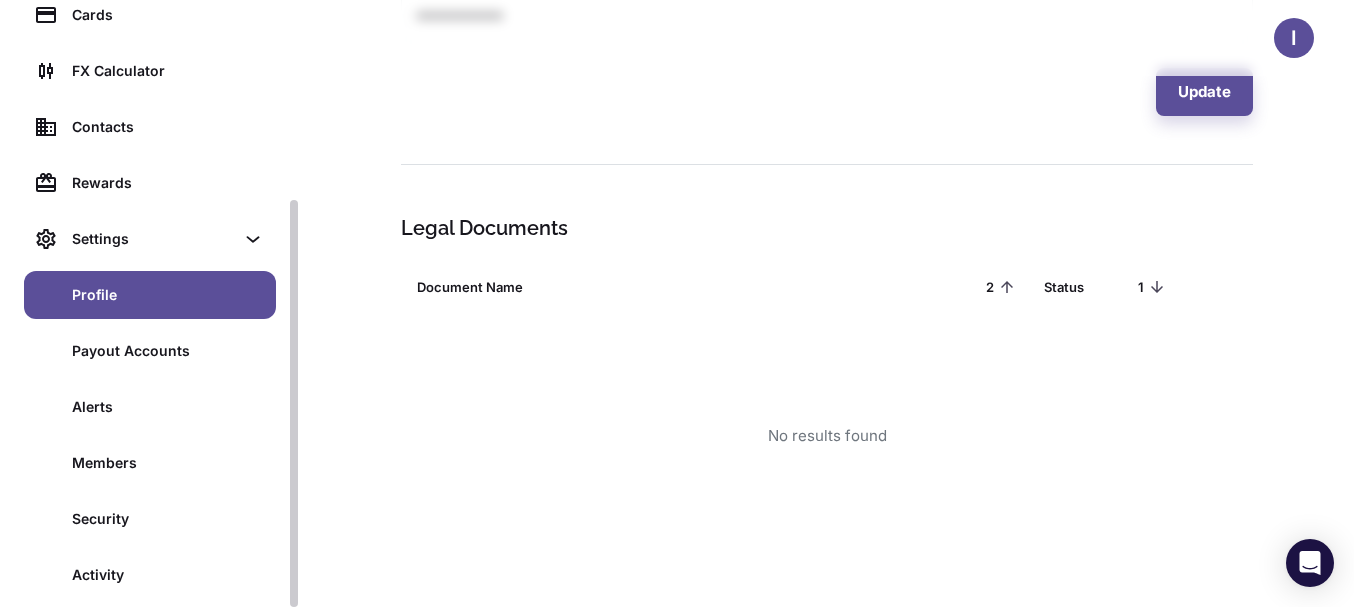 click on "Profile" at bounding box center [168, 295] 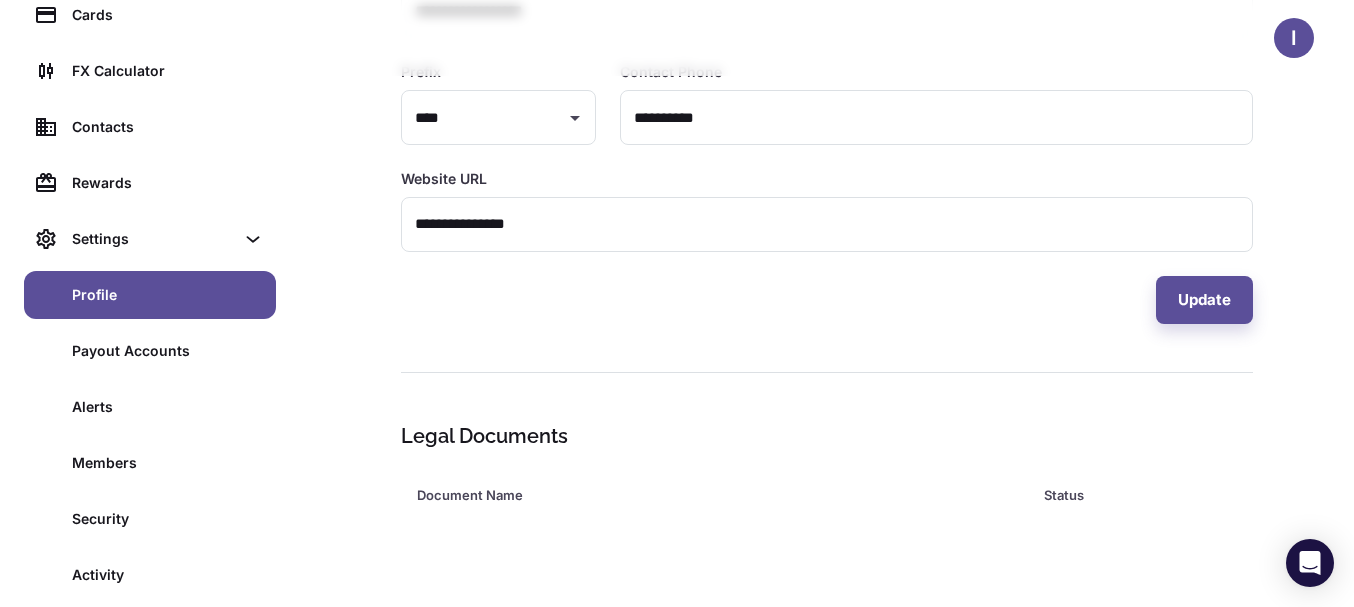 scroll, scrollTop: 960, scrollLeft: 0, axis: vertical 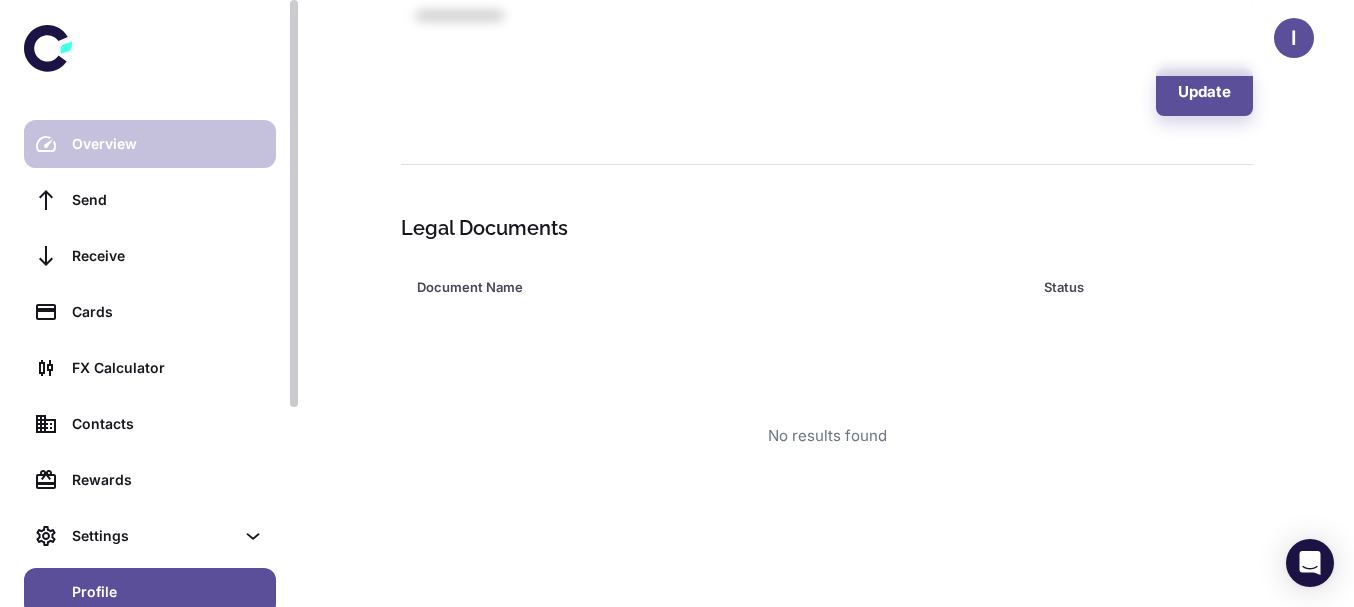 click on "Overview" at bounding box center (150, 144) 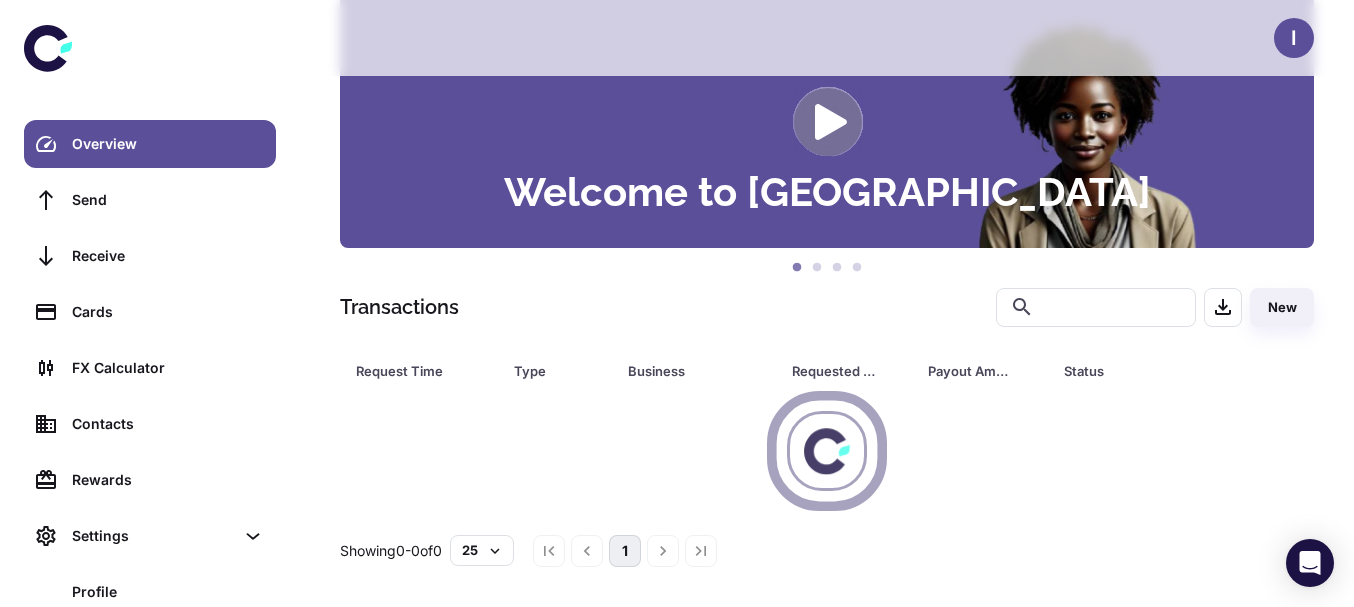 scroll, scrollTop: 408, scrollLeft: 0, axis: vertical 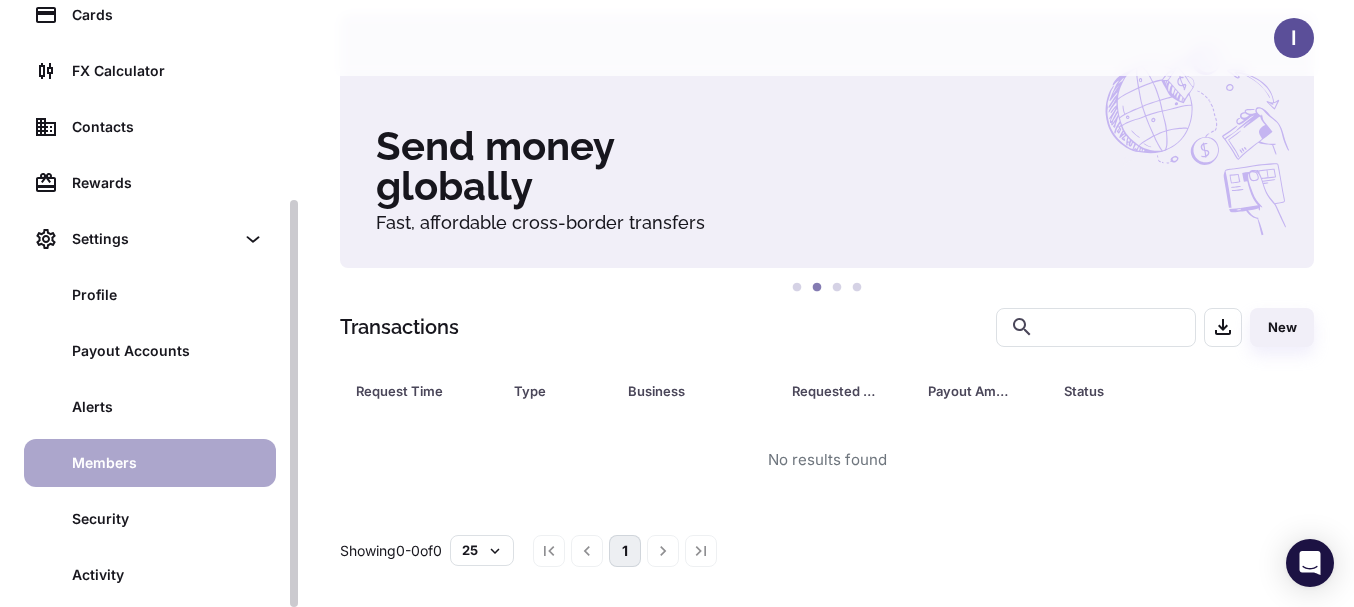 click on "Members" at bounding box center [168, 463] 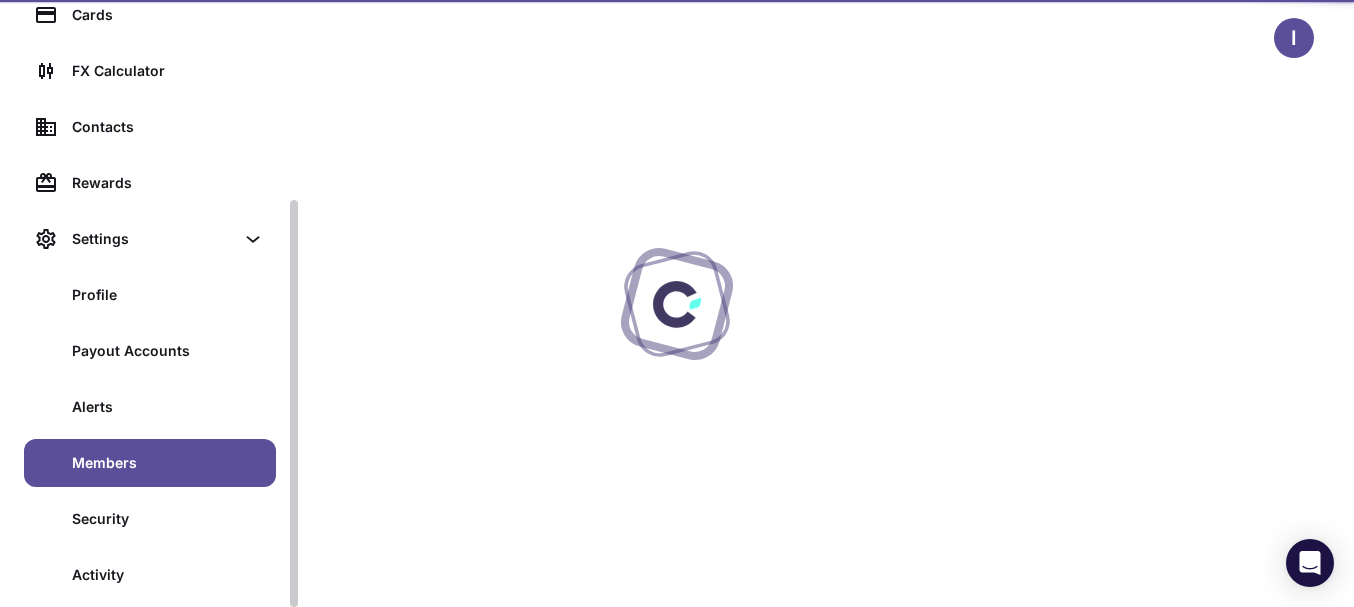 scroll, scrollTop: 0, scrollLeft: 0, axis: both 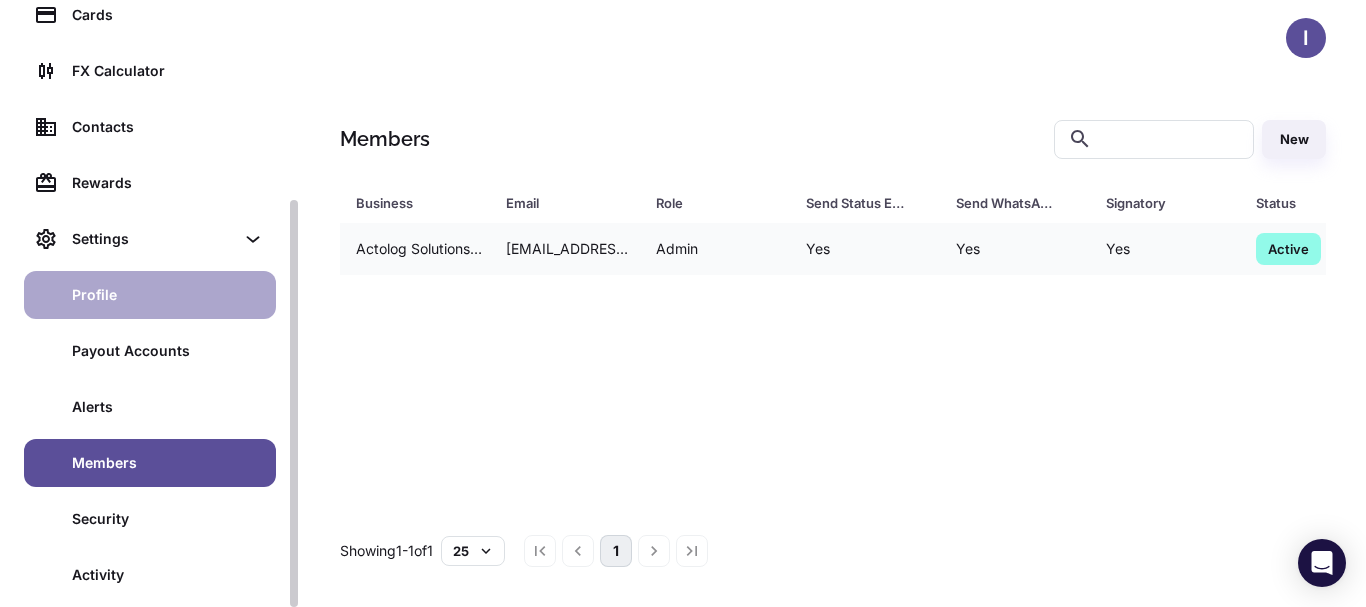 click on "Profile" at bounding box center (168, 295) 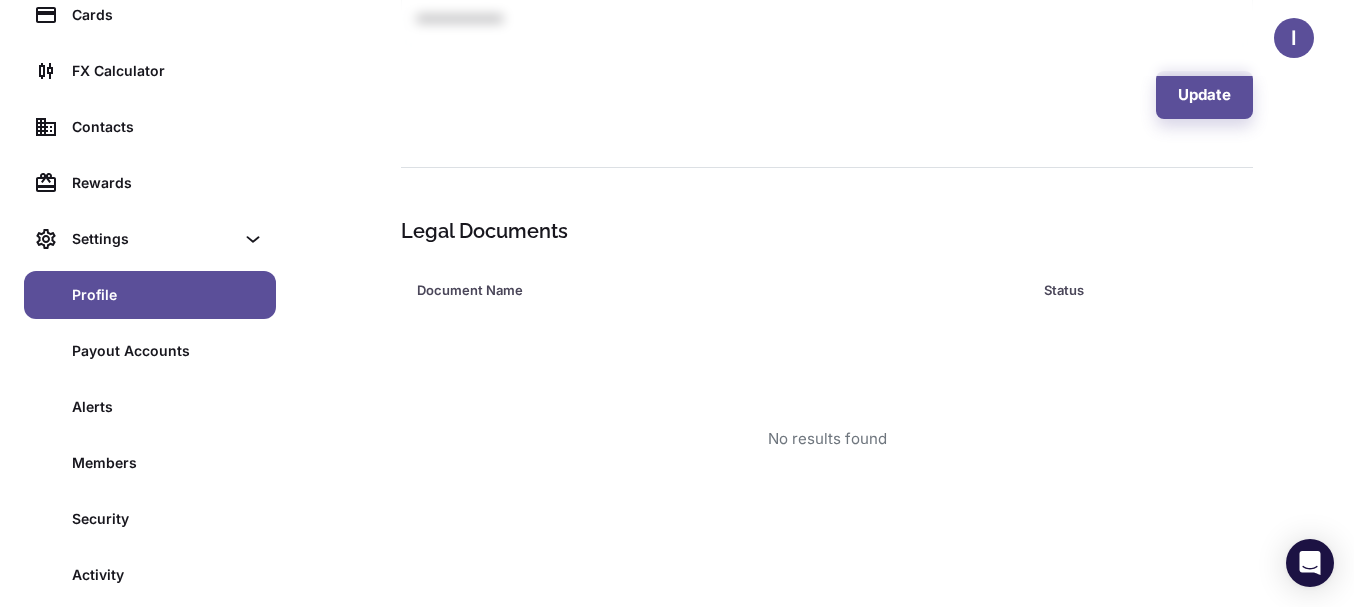 scroll, scrollTop: 960, scrollLeft: 0, axis: vertical 